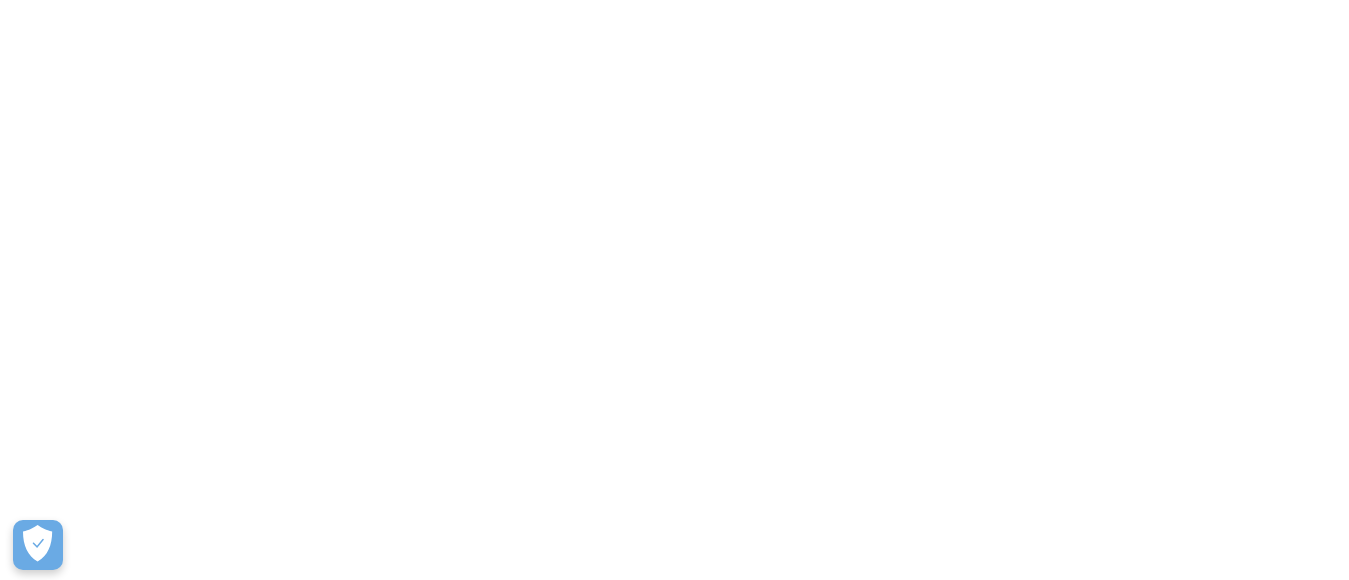 scroll, scrollTop: 0, scrollLeft: 0, axis: both 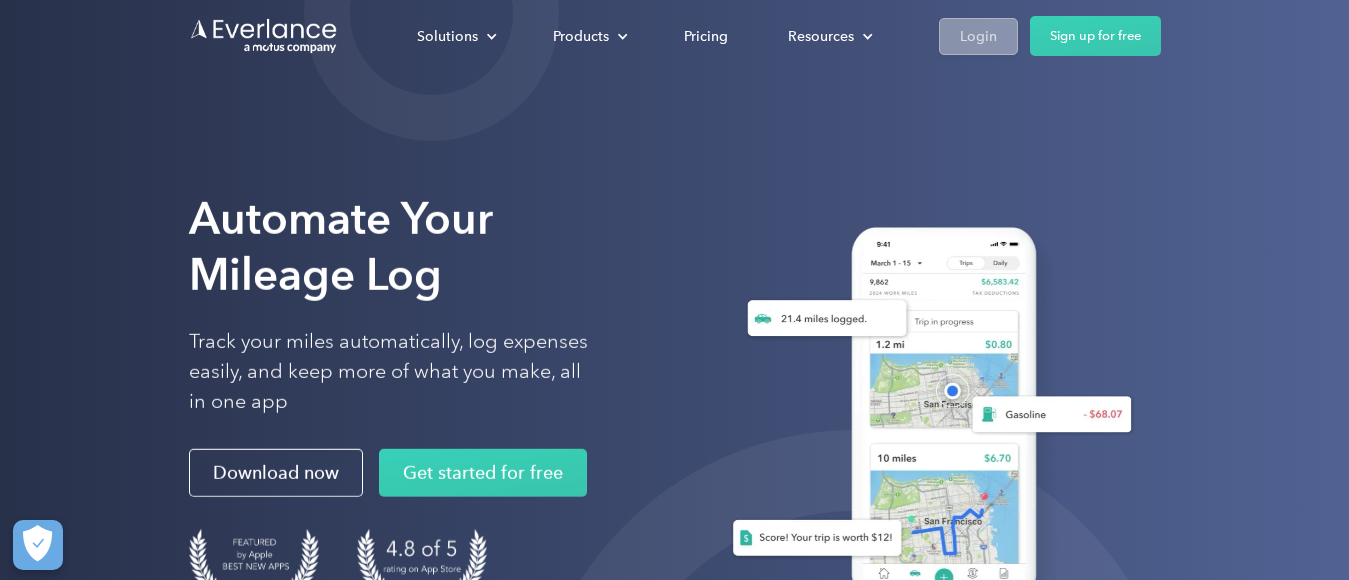 click on "Login" at bounding box center (978, 36) 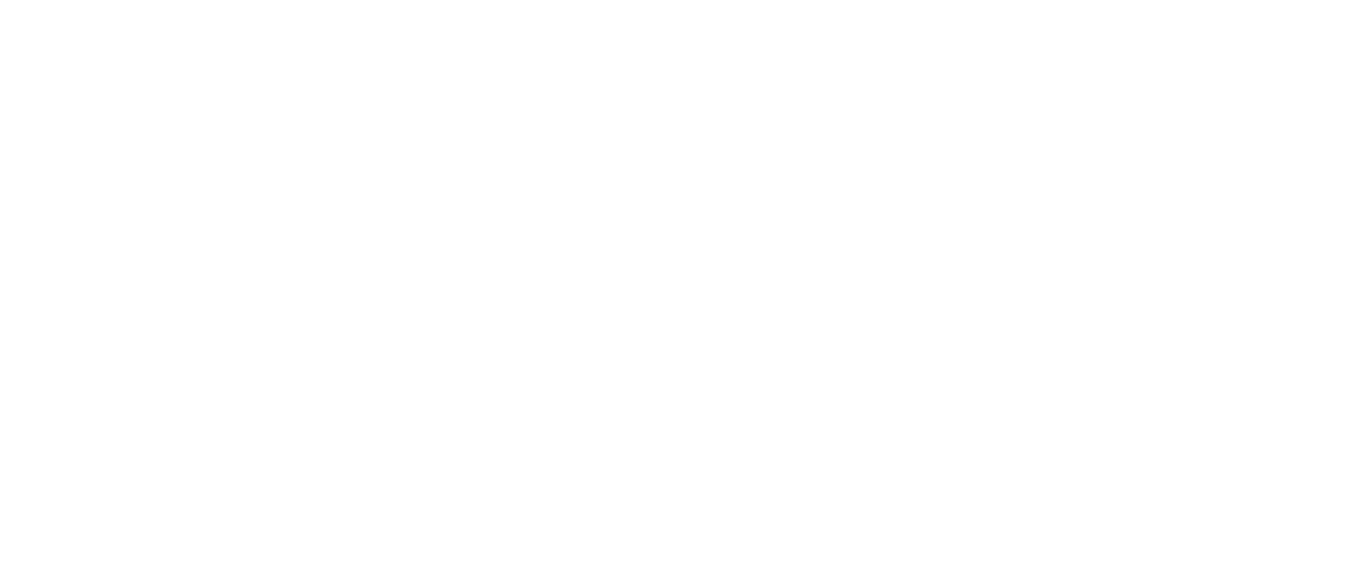 scroll, scrollTop: 0, scrollLeft: 0, axis: both 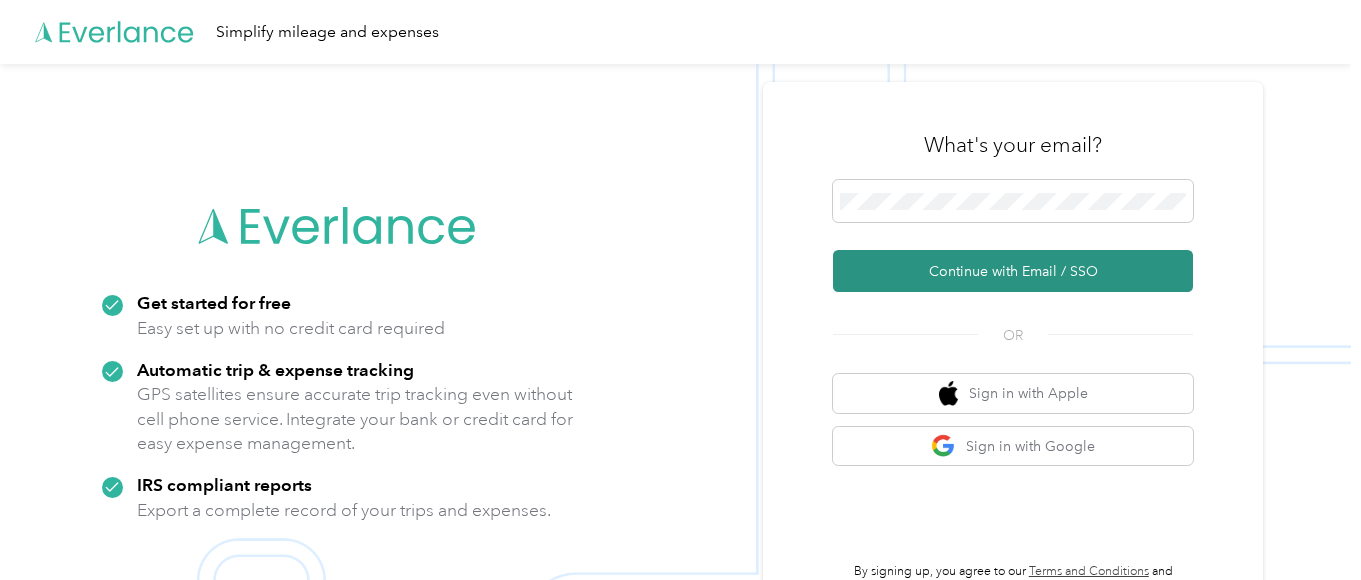 click on "Continue with Email / SSO" at bounding box center (1013, 271) 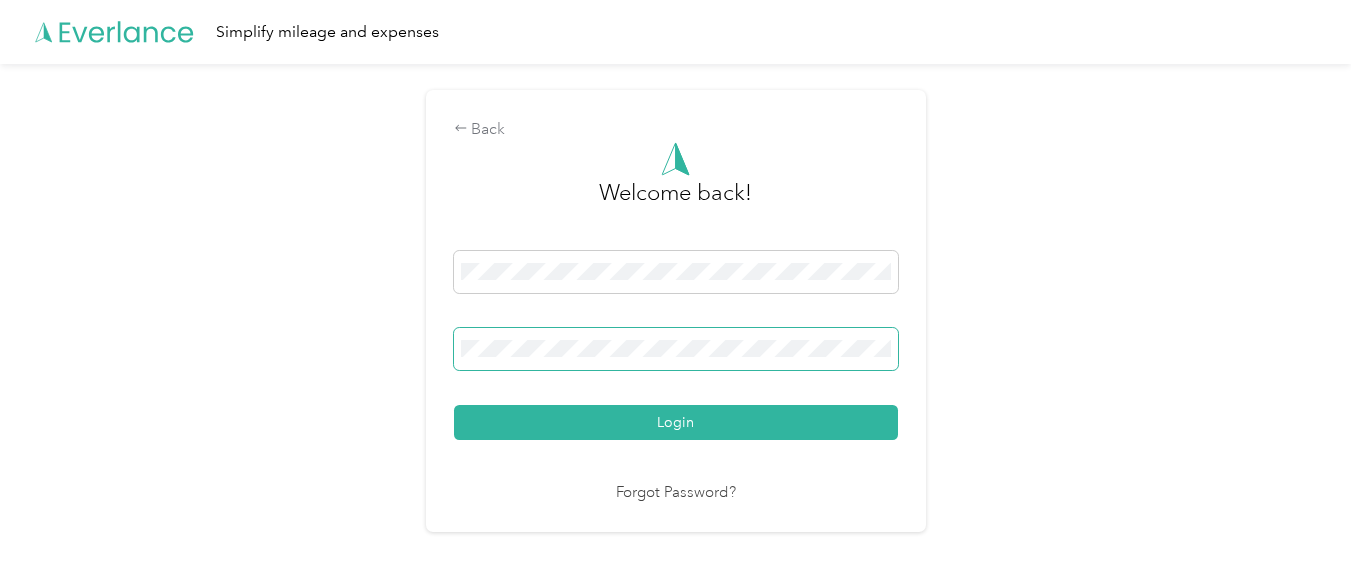 click on "Login" at bounding box center [676, 422] 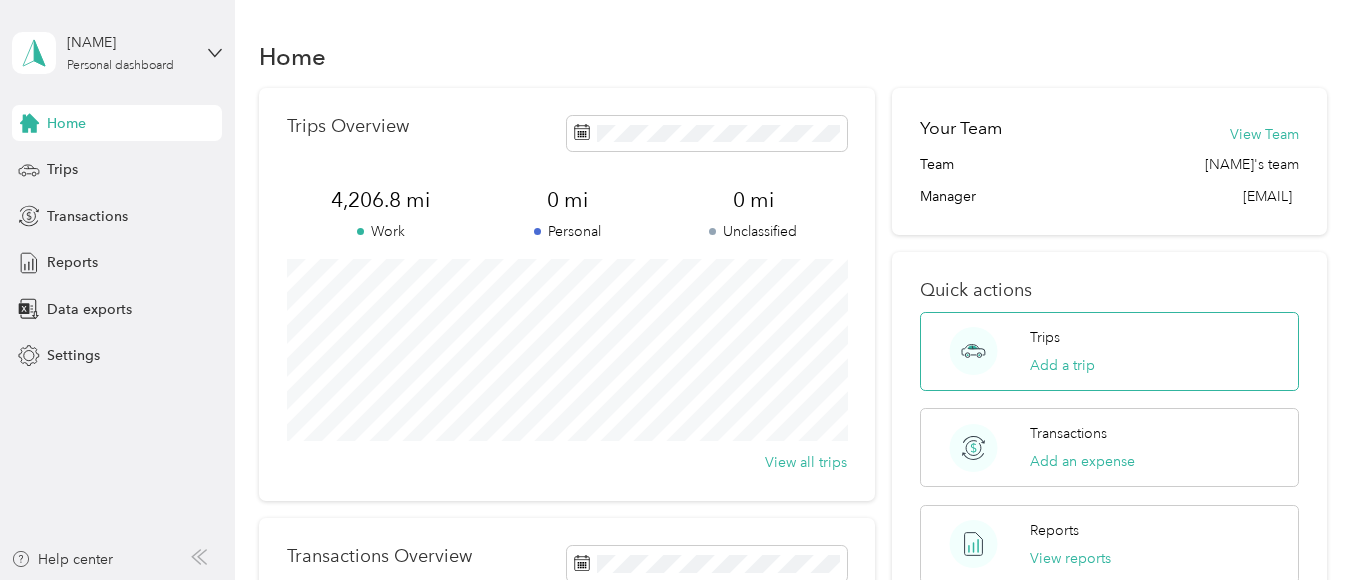 click on "Trips Add a trip" at bounding box center [1109, 351] 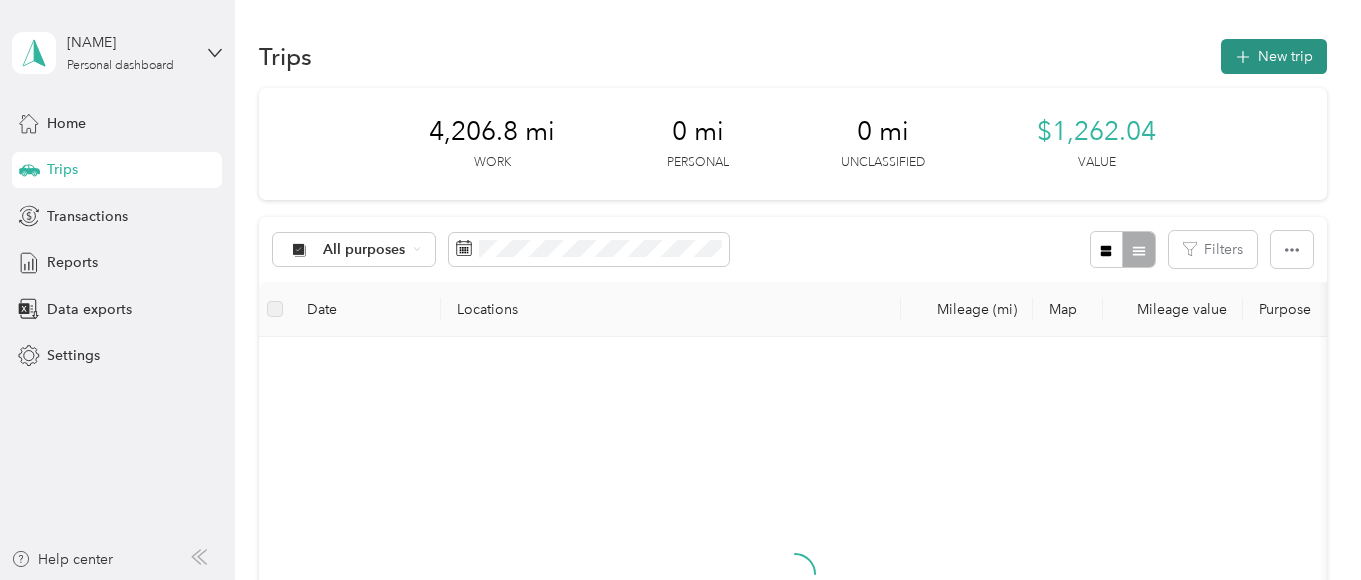 click on "New trip" at bounding box center (1274, 56) 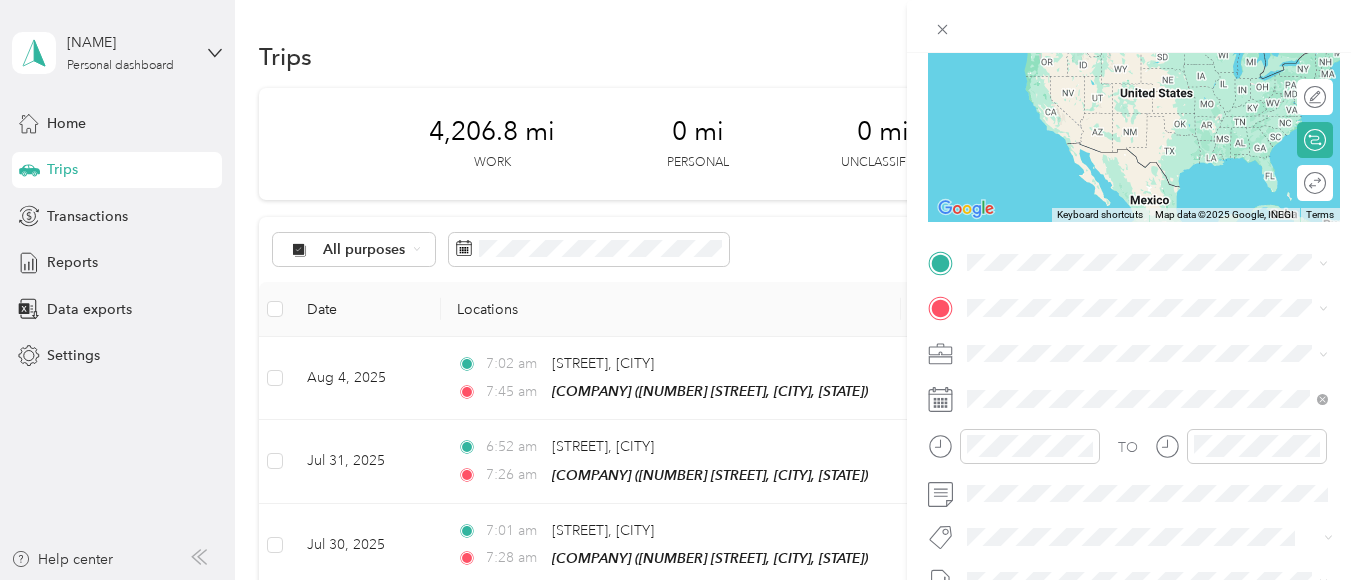 scroll, scrollTop: 250, scrollLeft: 0, axis: vertical 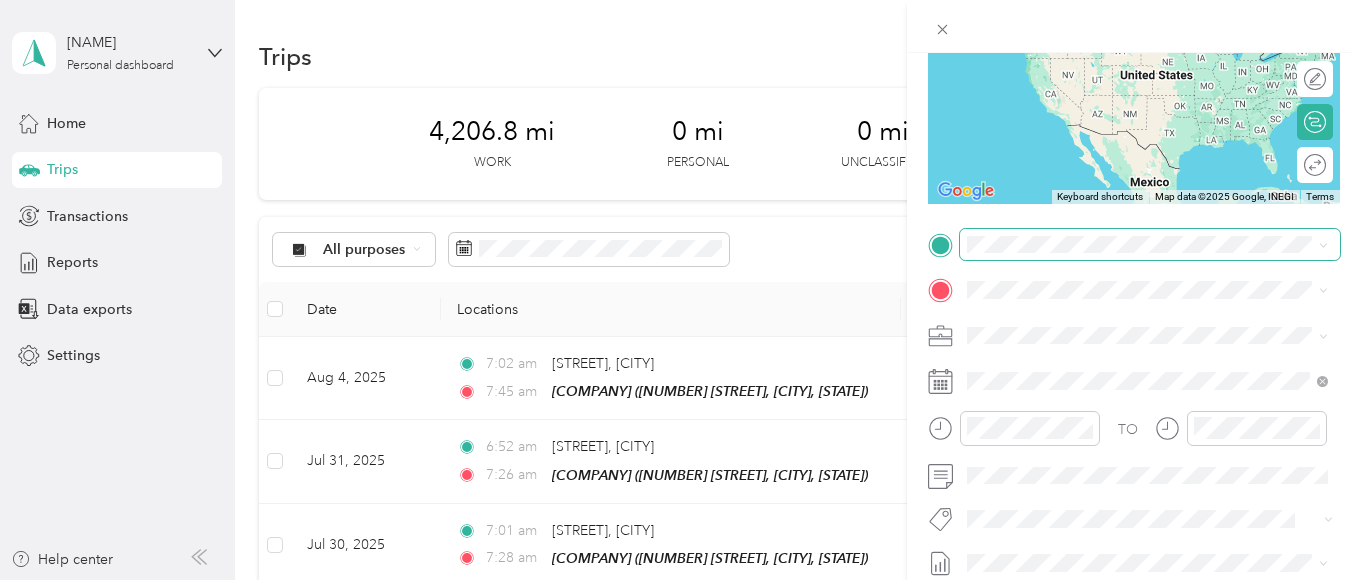 click at bounding box center (1150, 245) 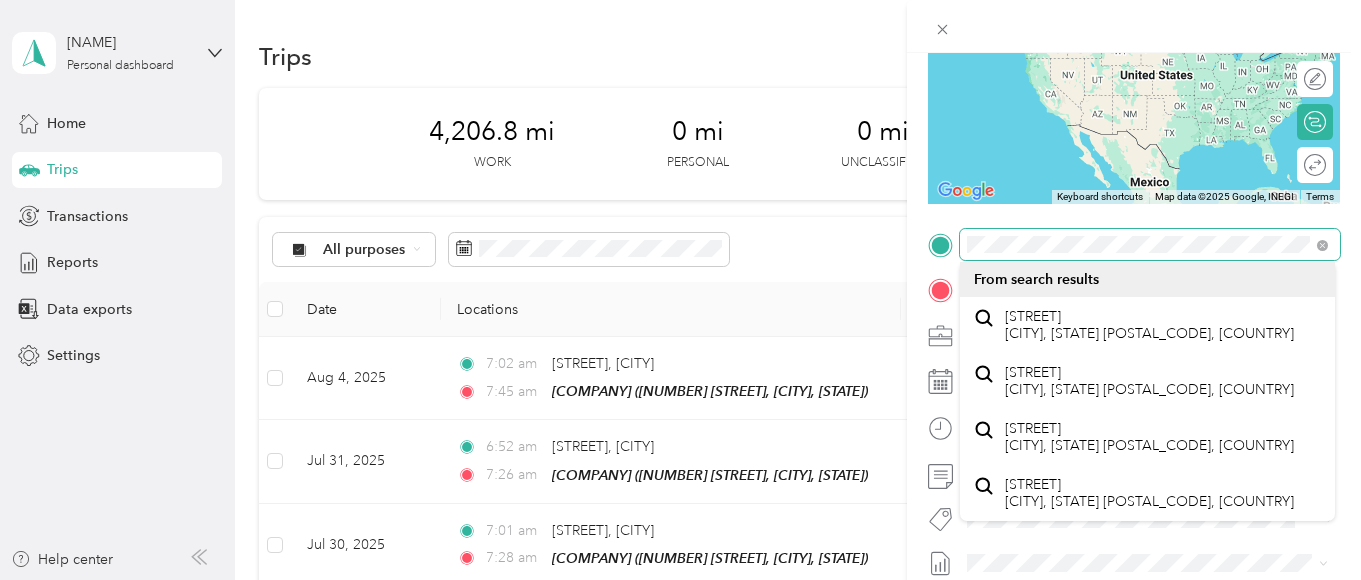 click on "New Trip Save This trip cannot be edited because it is either under review, approved, or paid. Contact your Team Manager to edit it. Miles ← Move left → Move right ↑ Move up ↓ Move down + Zoom in - Zoom out Home Jump left by 75% End Jump right by 75% Page Up Jump up by 75% Page Down Jump down by 75% Keyboard shortcuts Map Data Map data ©2025 Google, INEGI Map data ©2025 Google, INEGI 1000 km  Click to toggle between metric and imperial units Terms Report a map error Edit route Calculate route Round trip TO Add photo" at bounding box center (680, 290) 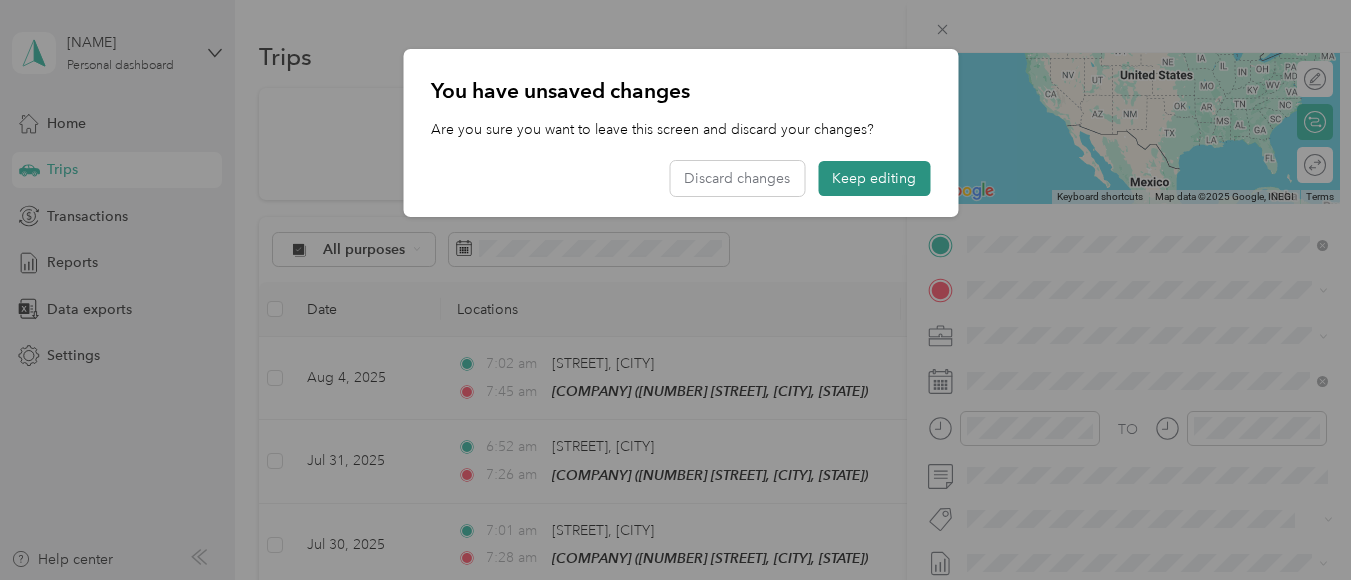 click on "Keep editing" at bounding box center [874, 178] 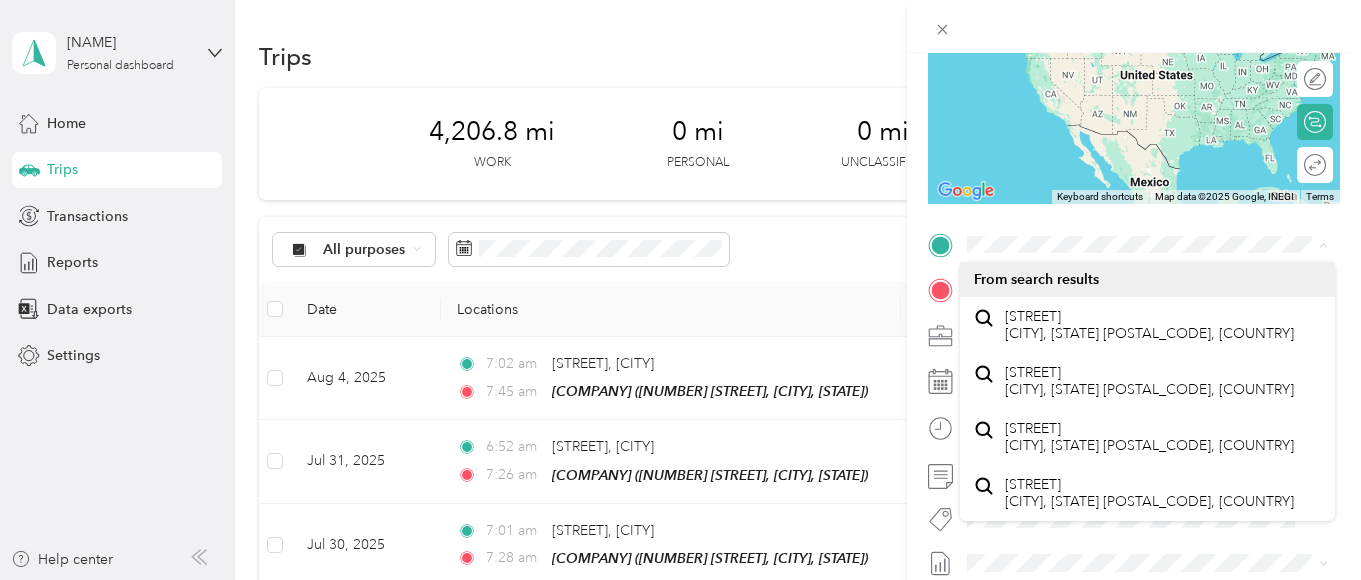 click on "New Trip Save This trip cannot be edited because it is either under review, approved, or paid. Contact your Team Manager to edit it. Miles ← Move left → Move right ↑ Move up ↓ Move down + Zoom in - Zoom out Home Jump left by 75% End Jump right by 75% Page Up Jump up by 75% Page Down Jump down by 75% Keyboard shortcuts Map Data Map data ©2025 Google, INEGI Map data ©2025 Google, INEGI 1000 km  Click to toggle between metric and imperial units Terms Report a map error Edit route Calculate route Round trip TO Add photo" at bounding box center [1134, 264] 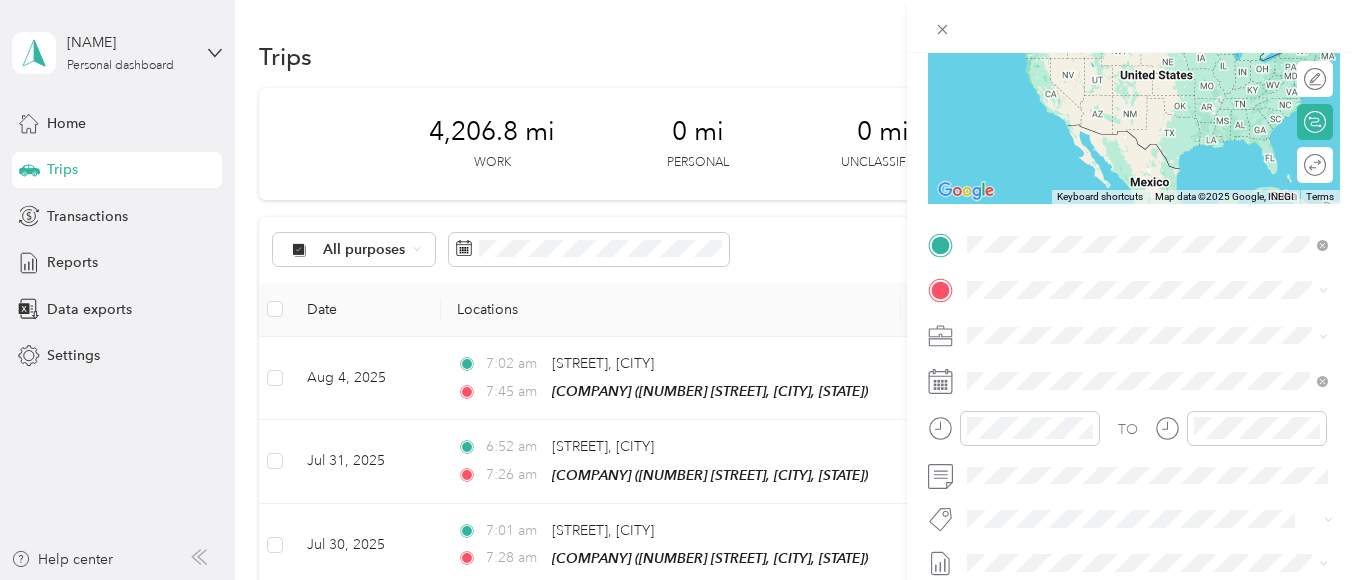 click on "[NUMBER] [STREET]
[CITY], [STATE] [POSTAL_CODE], [COUNTRY]" at bounding box center (1149, 325) 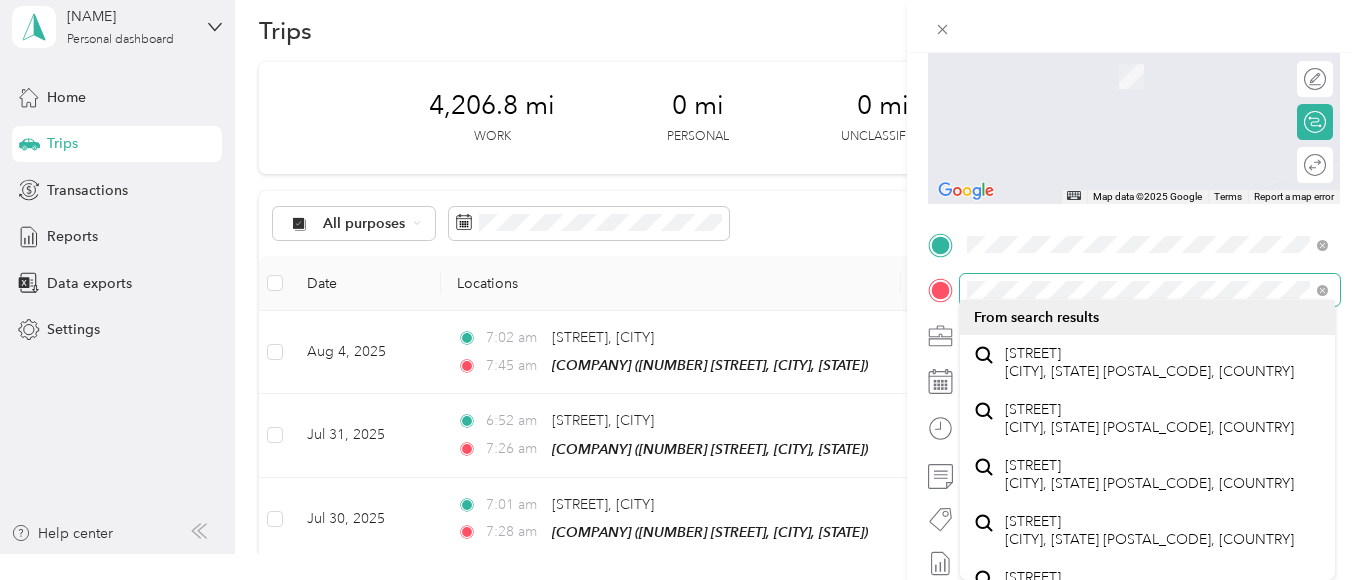 scroll, scrollTop: 58, scrollLeft: 0, axis: vertical 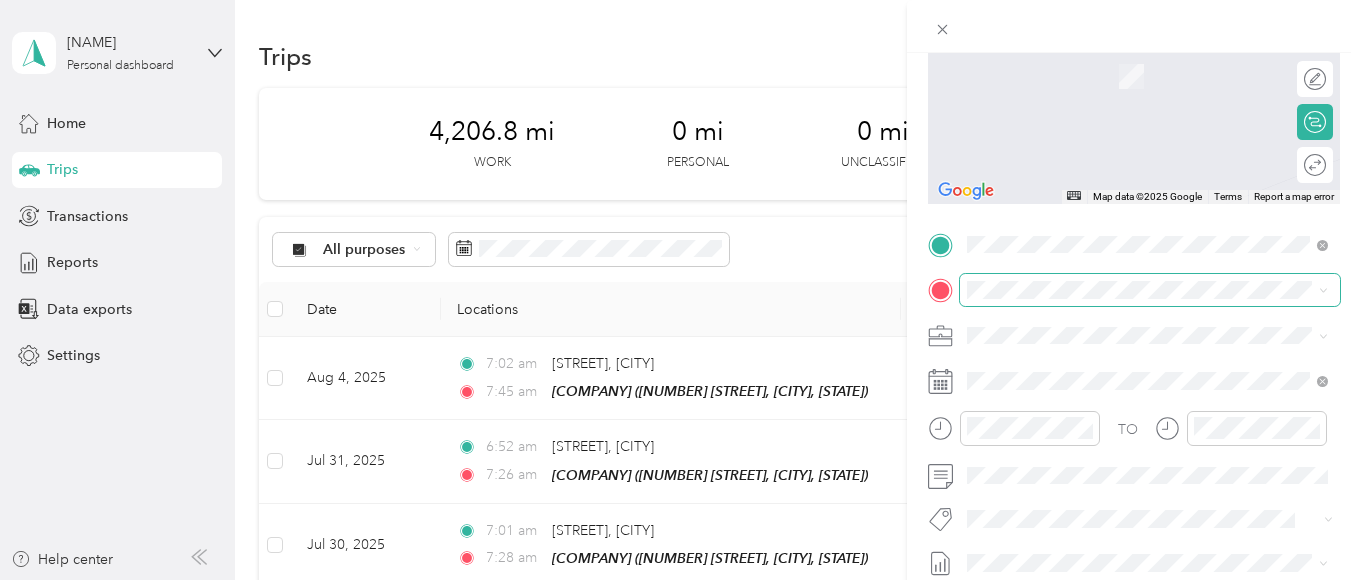 click at bounding box center [1150, 290] 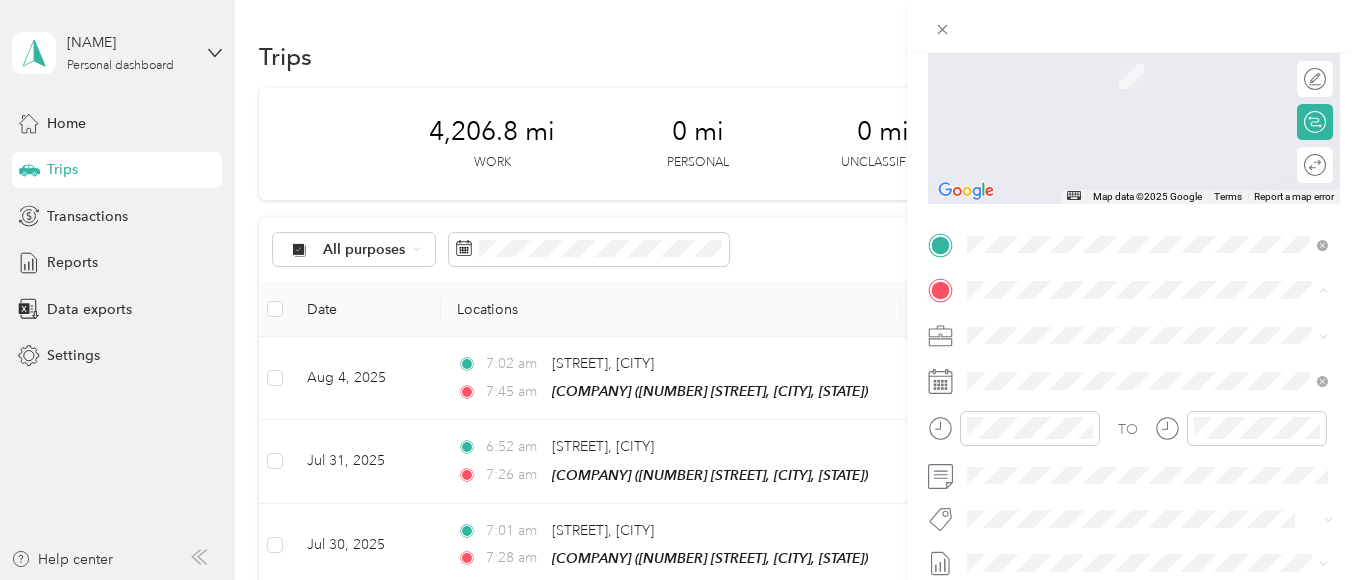 click on "[NUMBER] [STREET], [POSTAL_CODE], [CITY], [STATE], [COUNTRY]" at bounding box center [1151, 409] 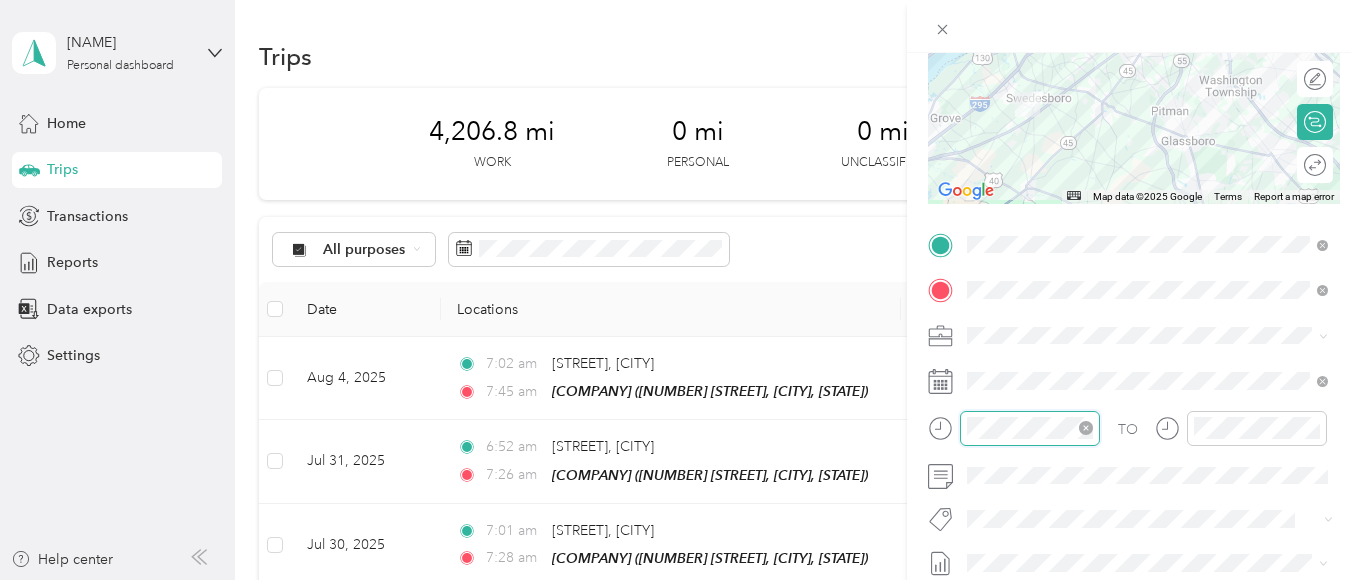scroll, scrollTop: 106, scrollLeft: 0, axis: vertical 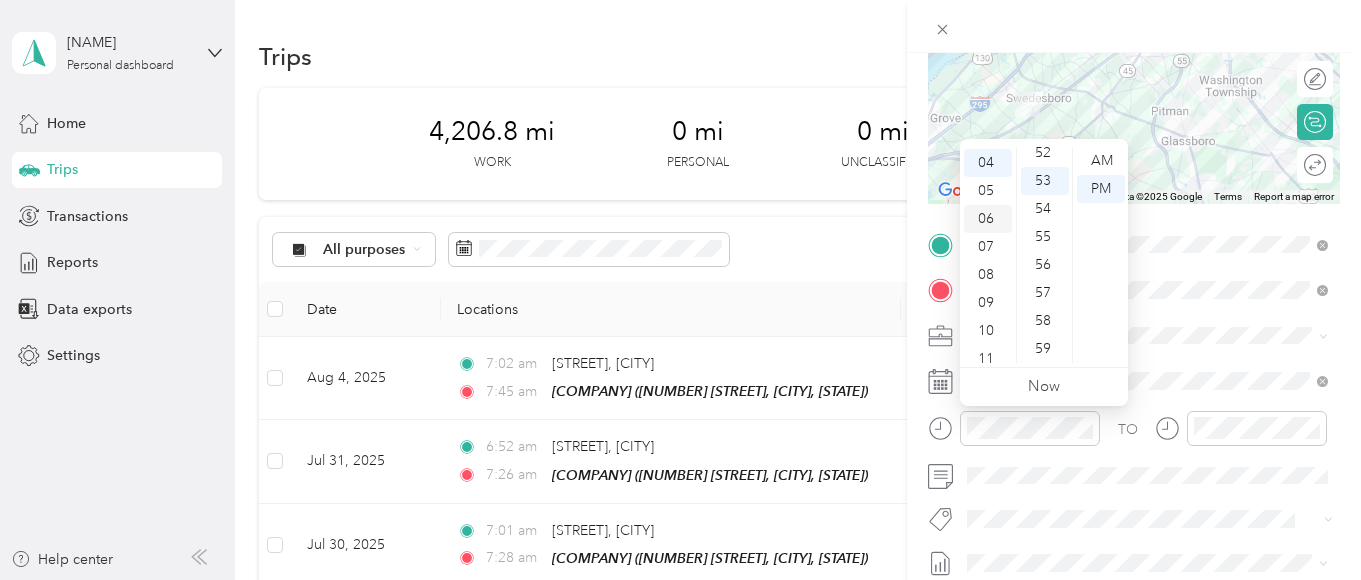 click on "06" at bounding box center [988, 219] 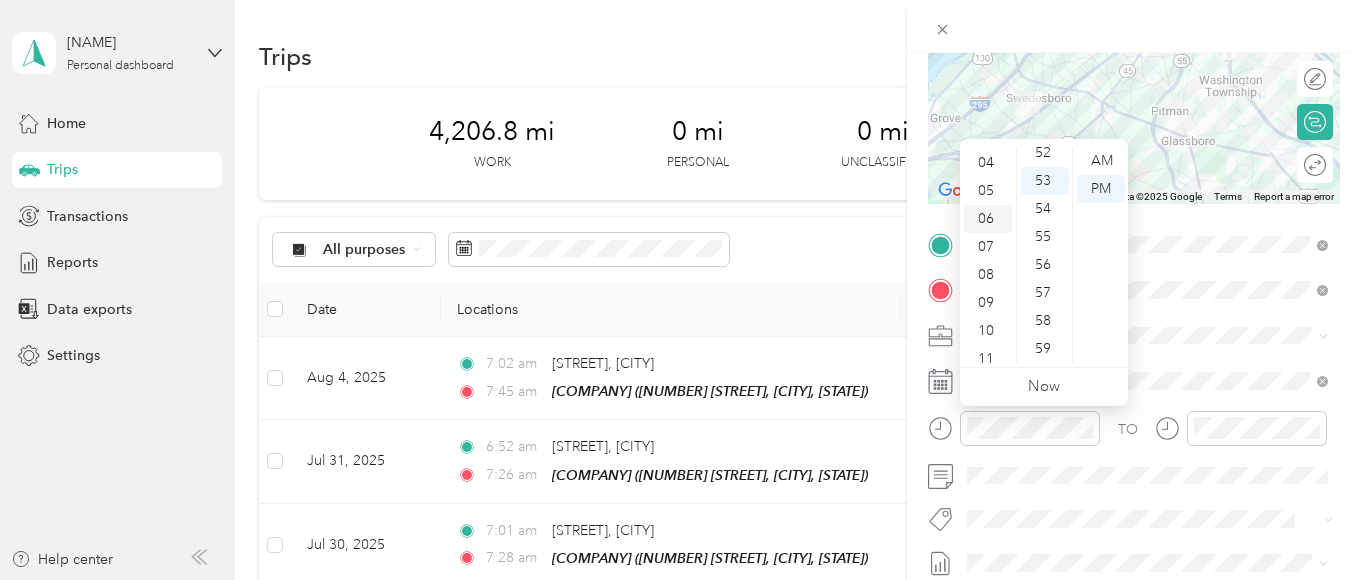 scroll, scrollTop: 120, scrollLeft: 0, axis: vertical 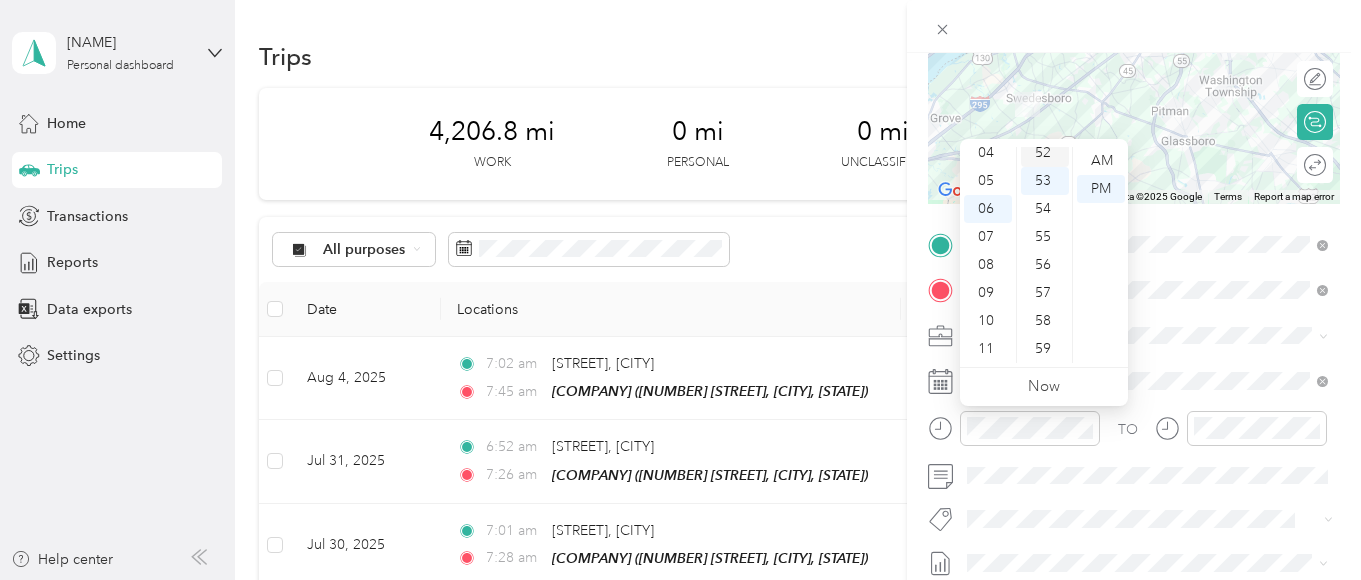 click on "52" at bounding box center (1045, 153) 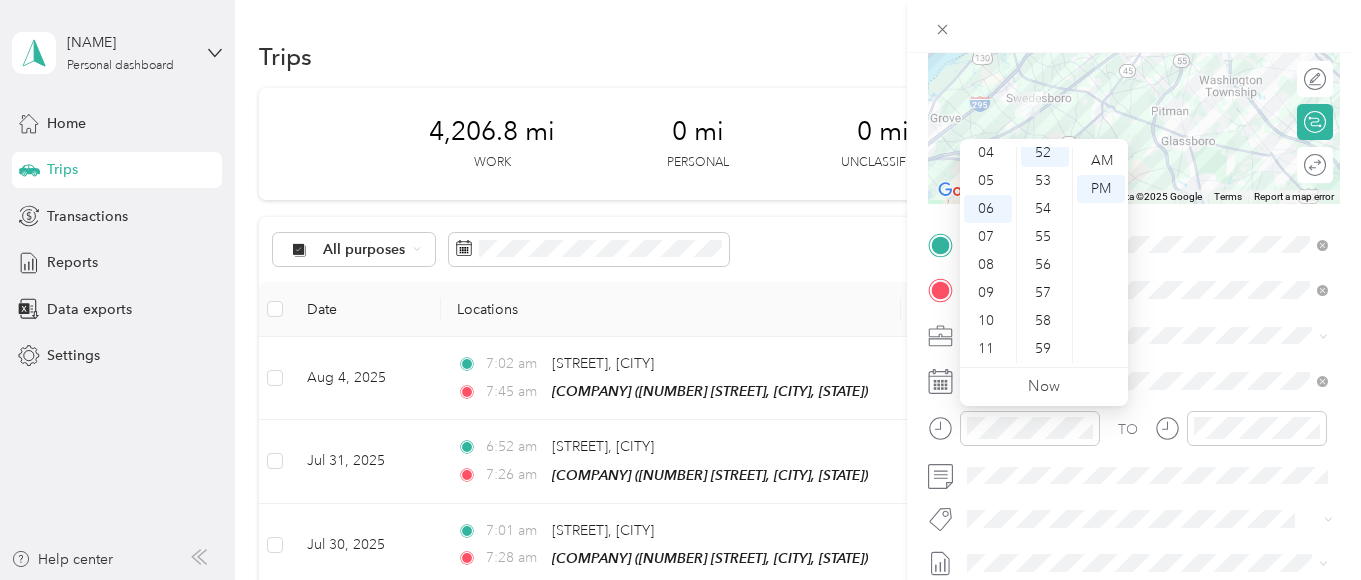 scroll, scrollTop: 1456, scrollLeft: 0, axis: vertical 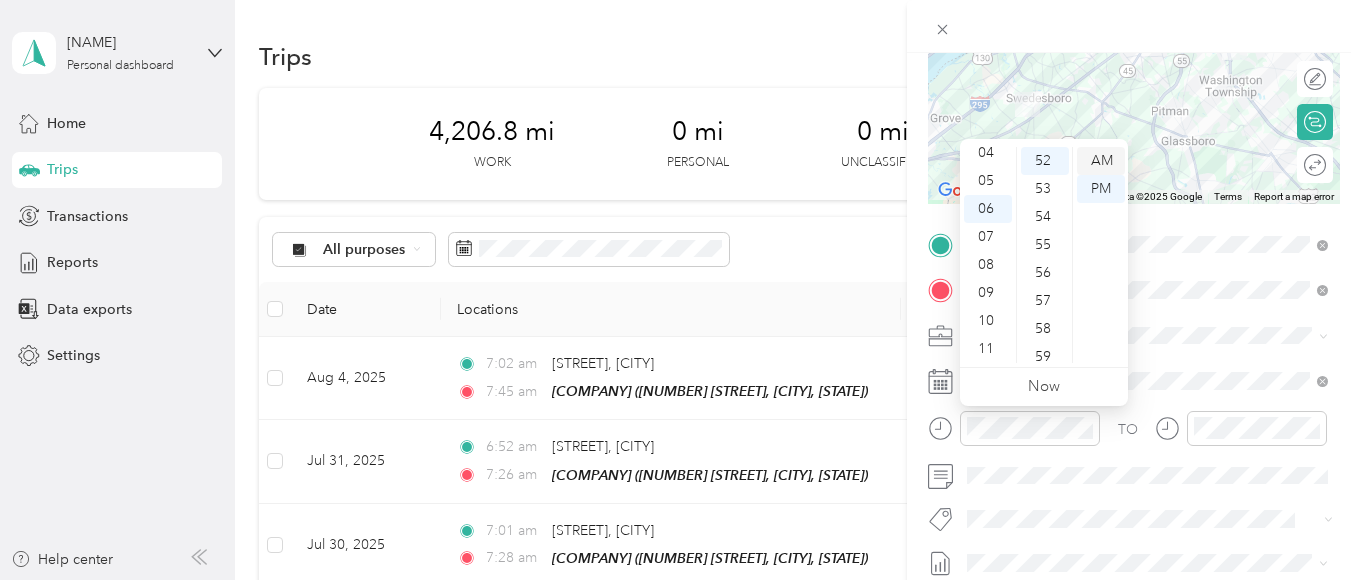 click on "AM" at bounding box center [1101, 161] 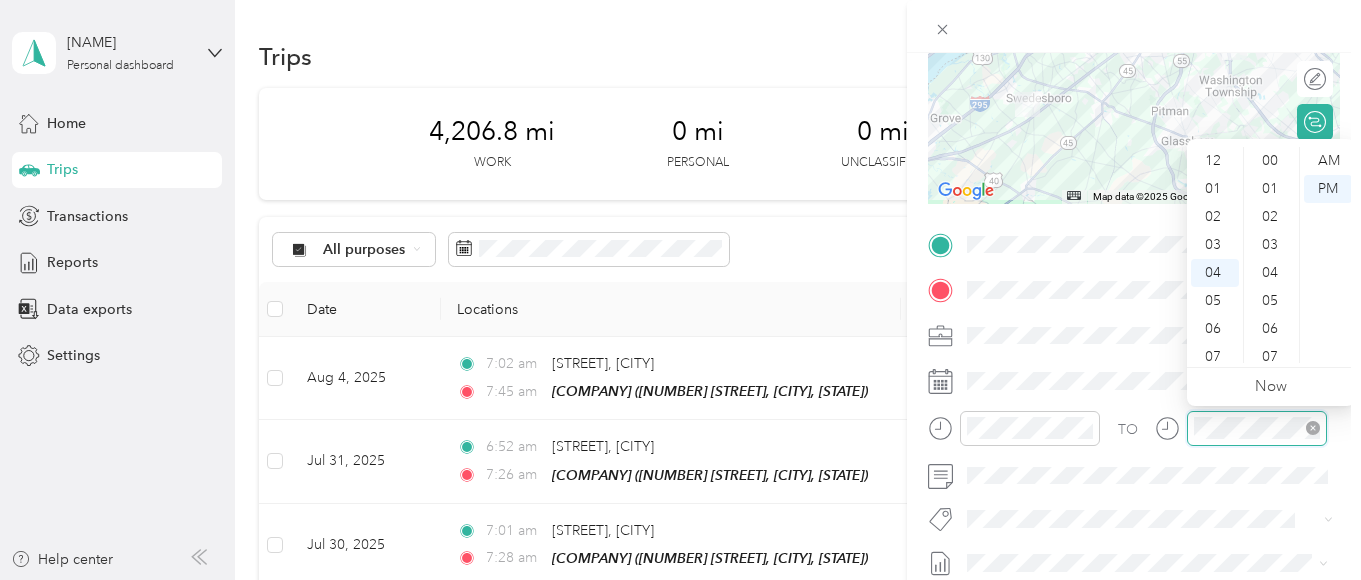 scroll, scrollTop: 110, scrollLeft: 0, axis: vertical 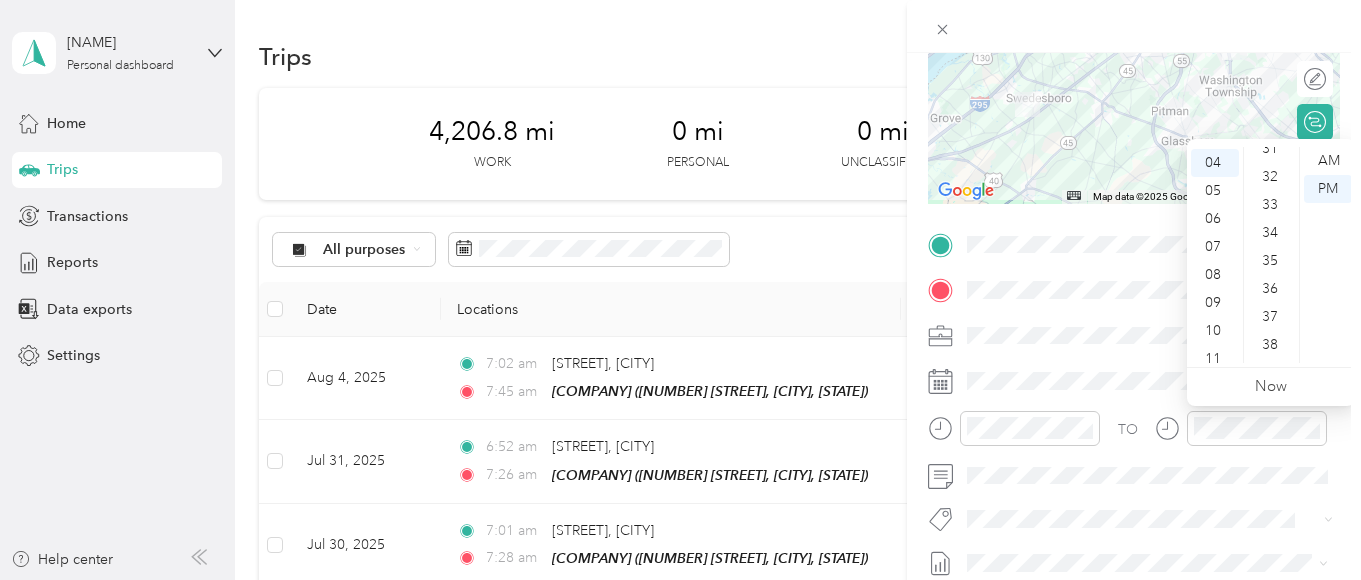 click on "AM PM" at bounding box center [1327, 255] 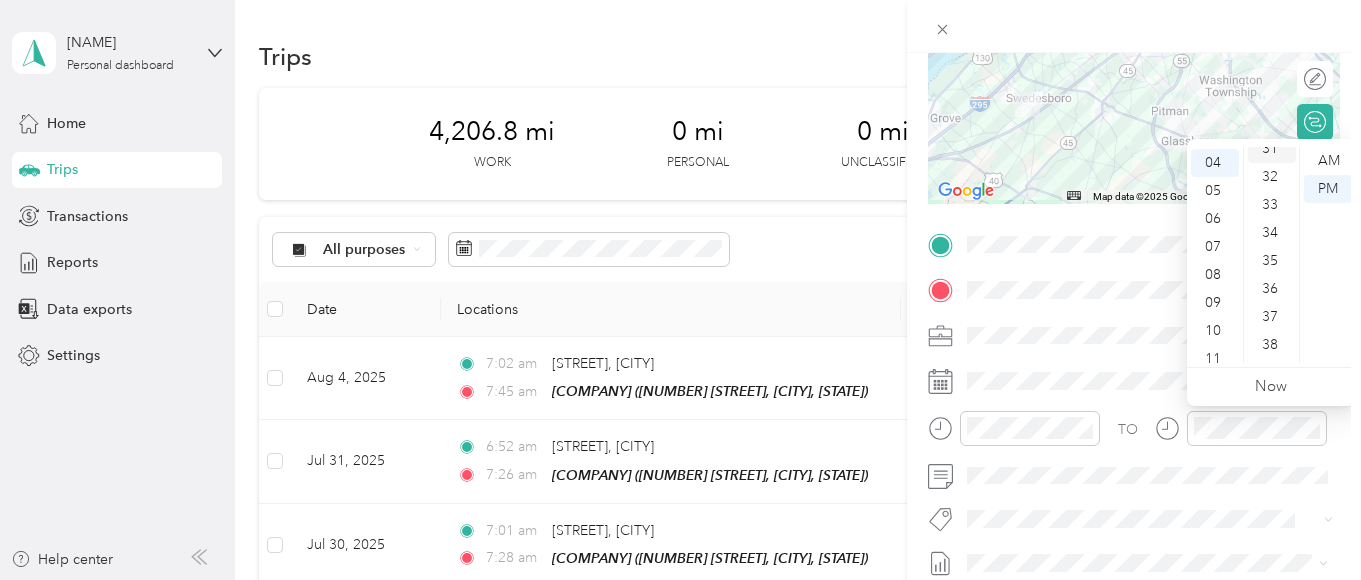 click on "31" at bounding box center (1272, 149) 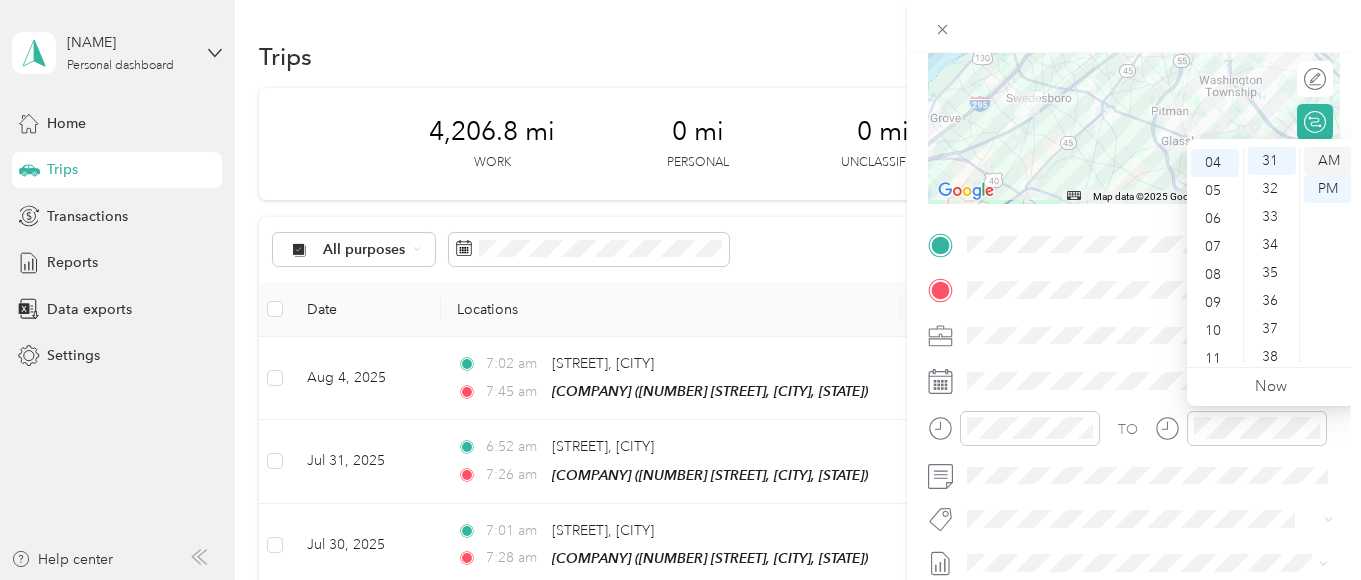click on "AM" at bounding box center (1328, 161) 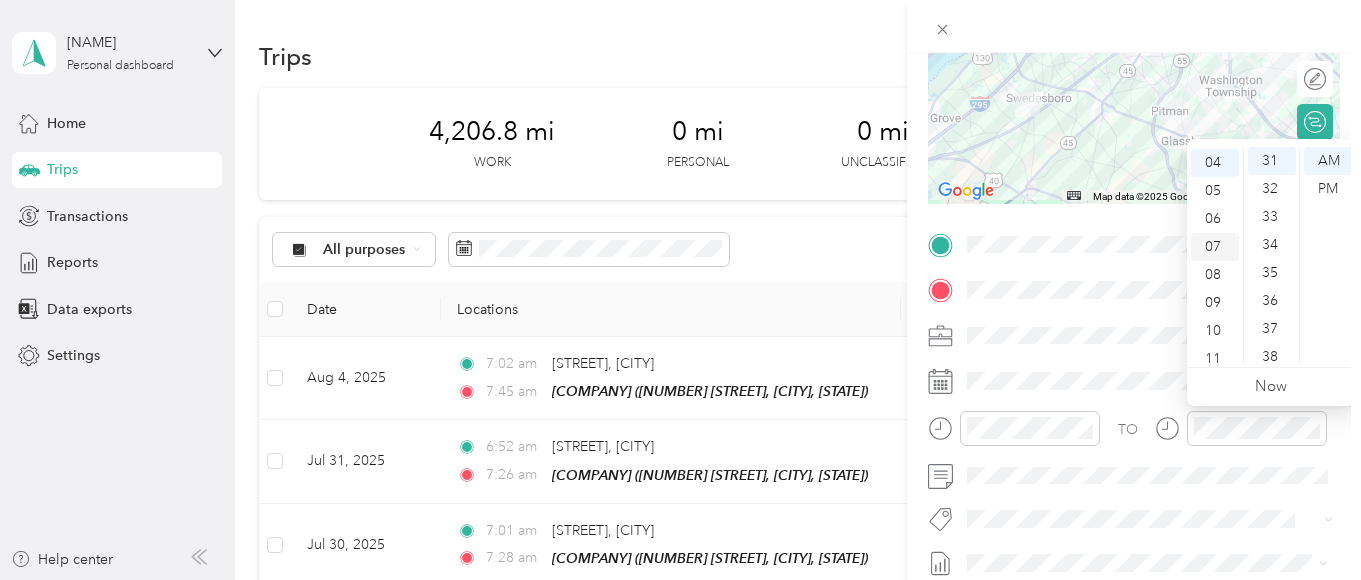 click on "07" at bounding box center [1215, 247] 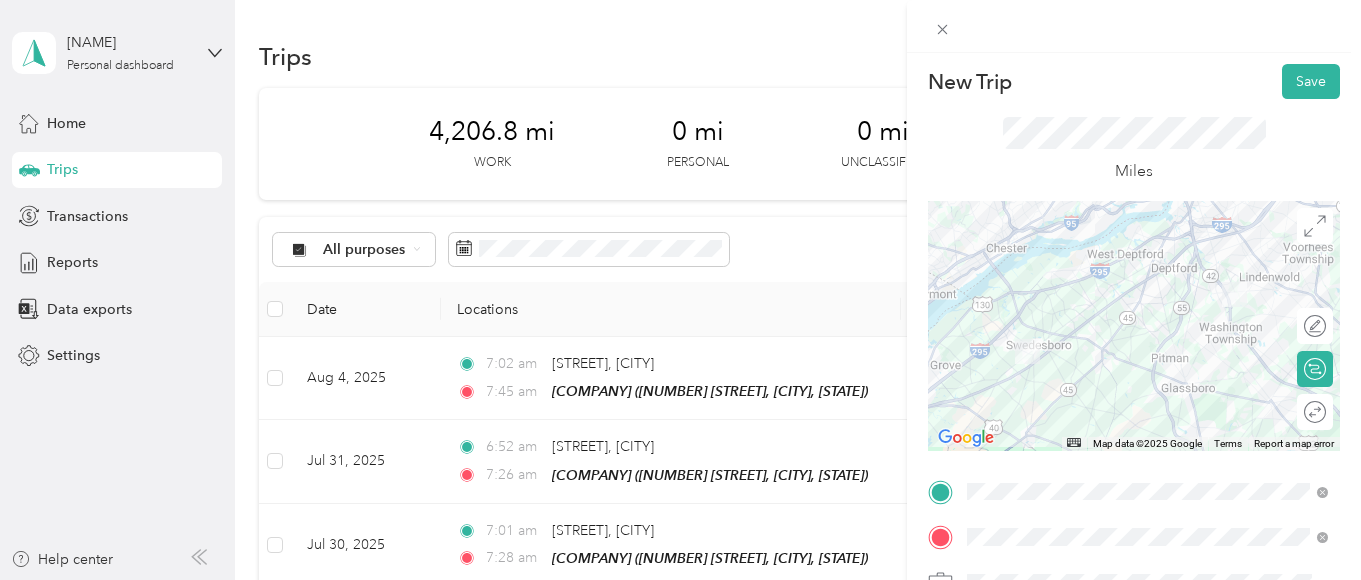 scroll, scrollTop: 0, scrollLeft: 0, axis: both 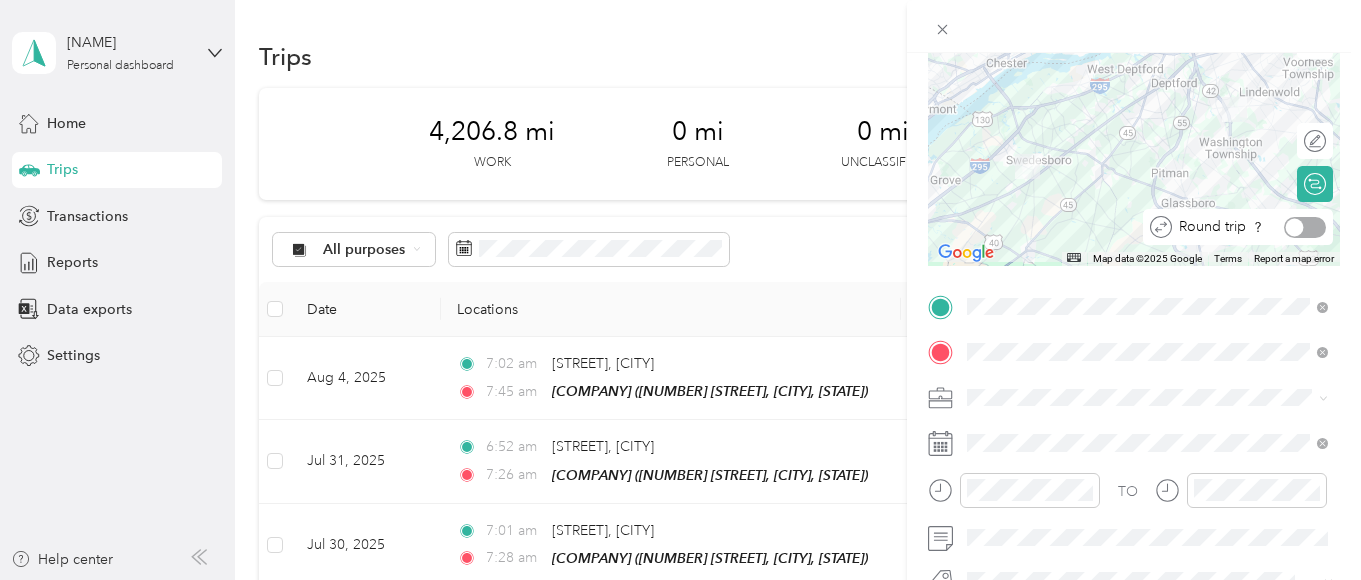 click at bounding box center [1305, 227] 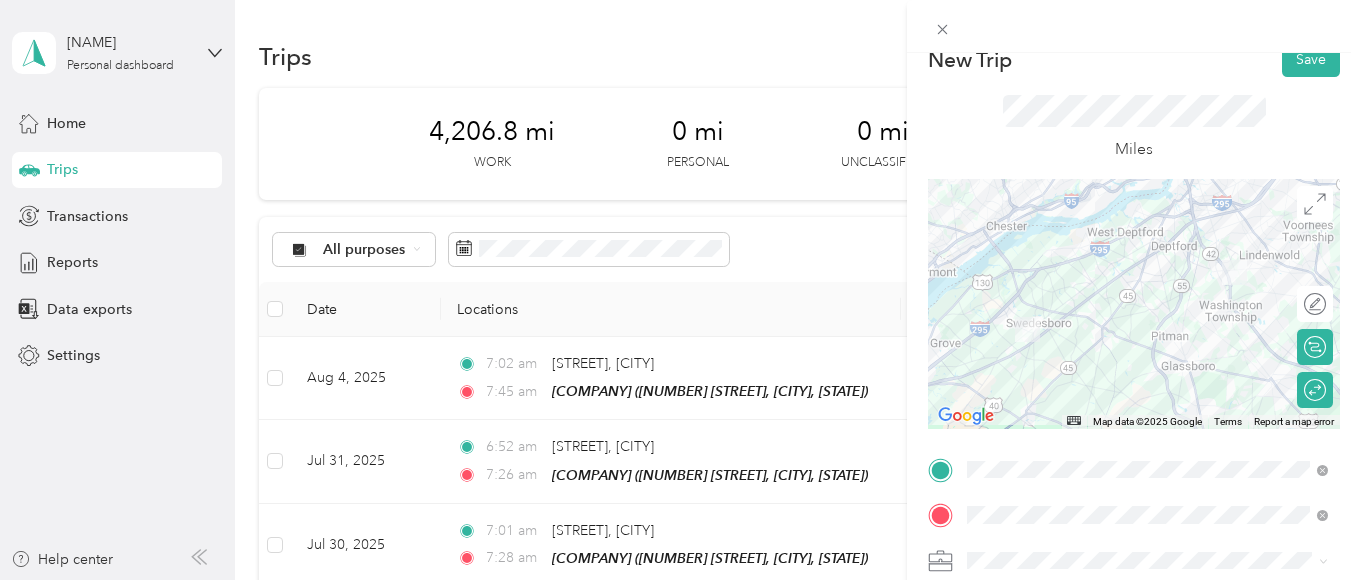 scroll, scrollTop: 0, scrollLeft: 0, axis: both 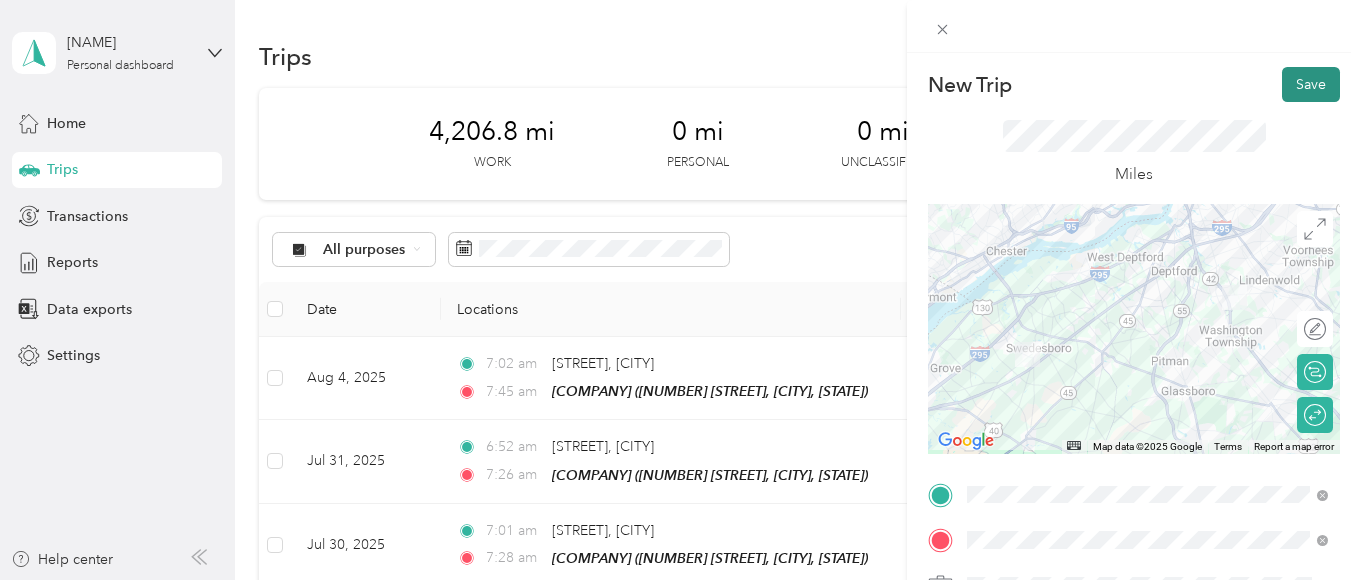 click on "Save" at bounding box center (1311, 84) 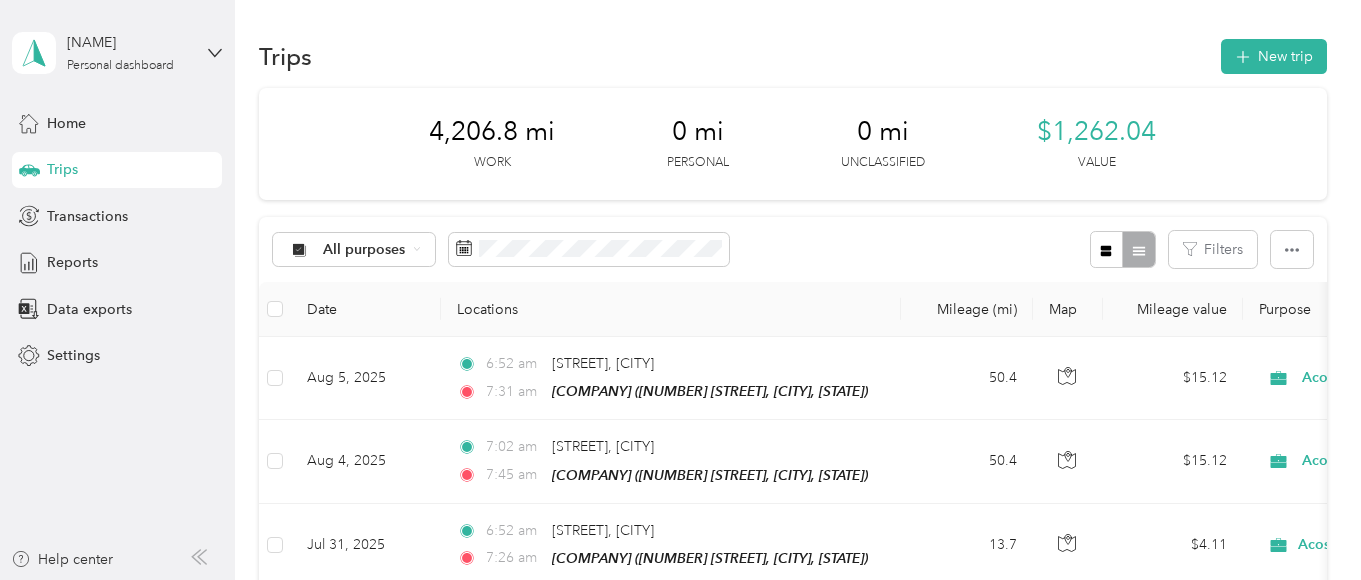drag, startPoint x: 93, startPoint y: 258, endPoint x: 0, endPoint y: 265, distance: 93.26307 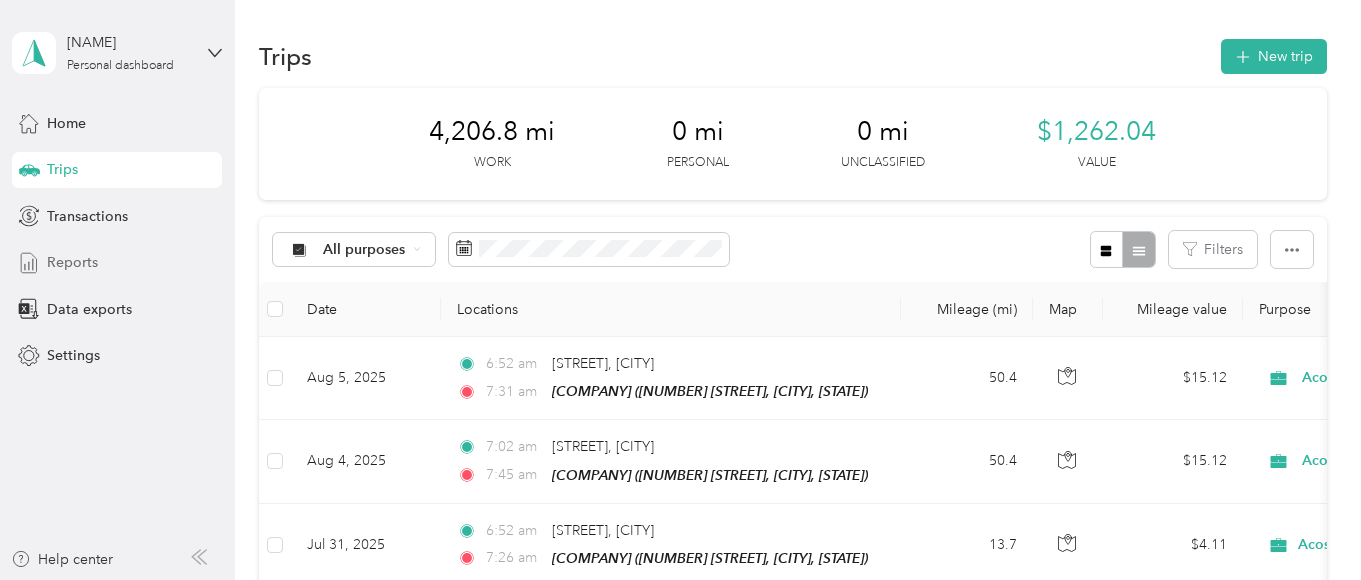 click on "Reports" at bounding box center [72, 262] 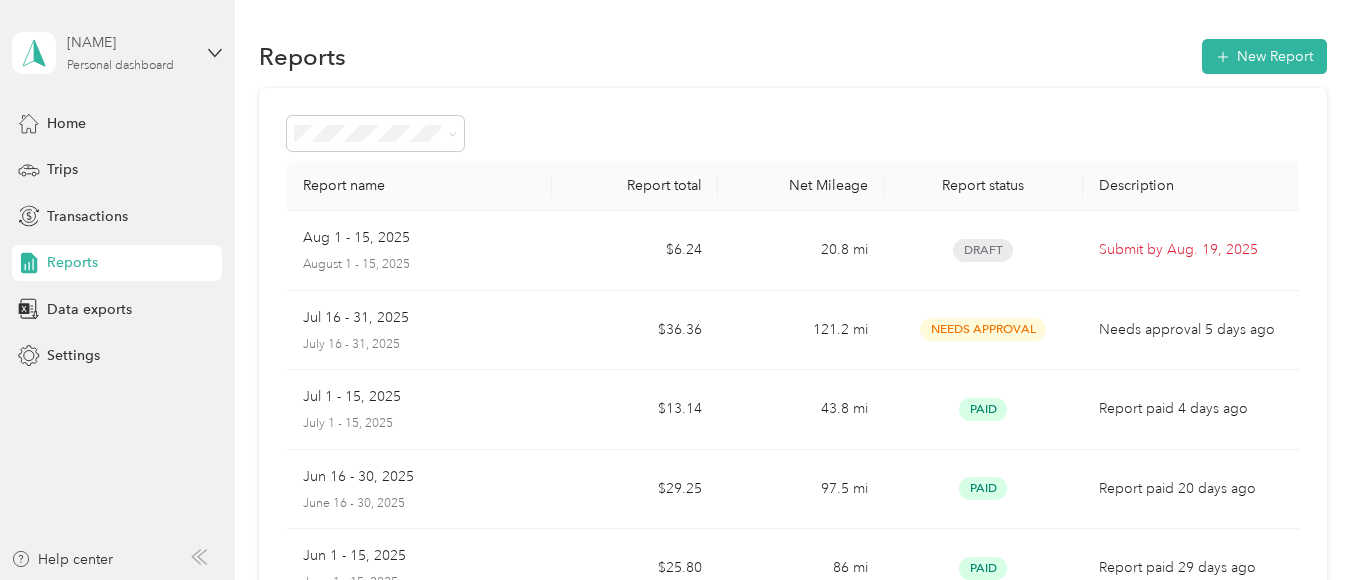 click on "[NAME]" at bounding box center [129, 42] 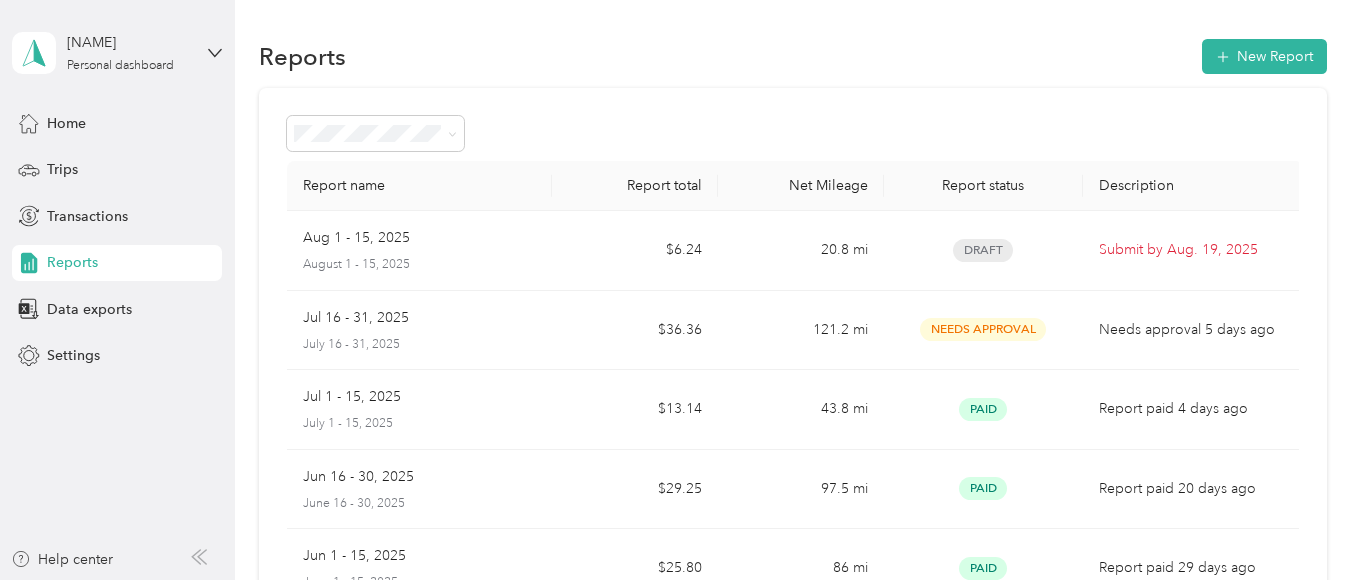 click on "Log out" at bounding box center (165, 164) 